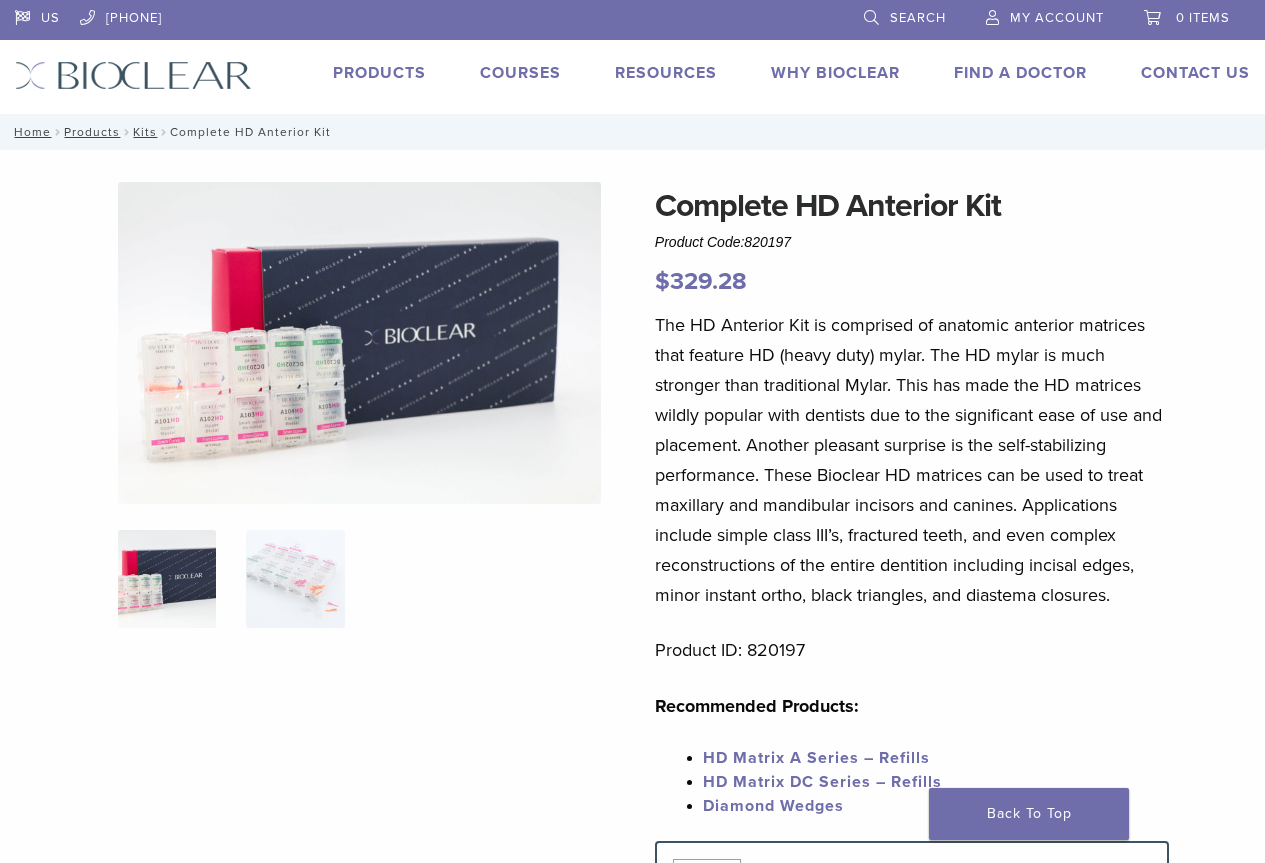 scroll, scrollTop: 0, scrollLeft: 0, axis: both 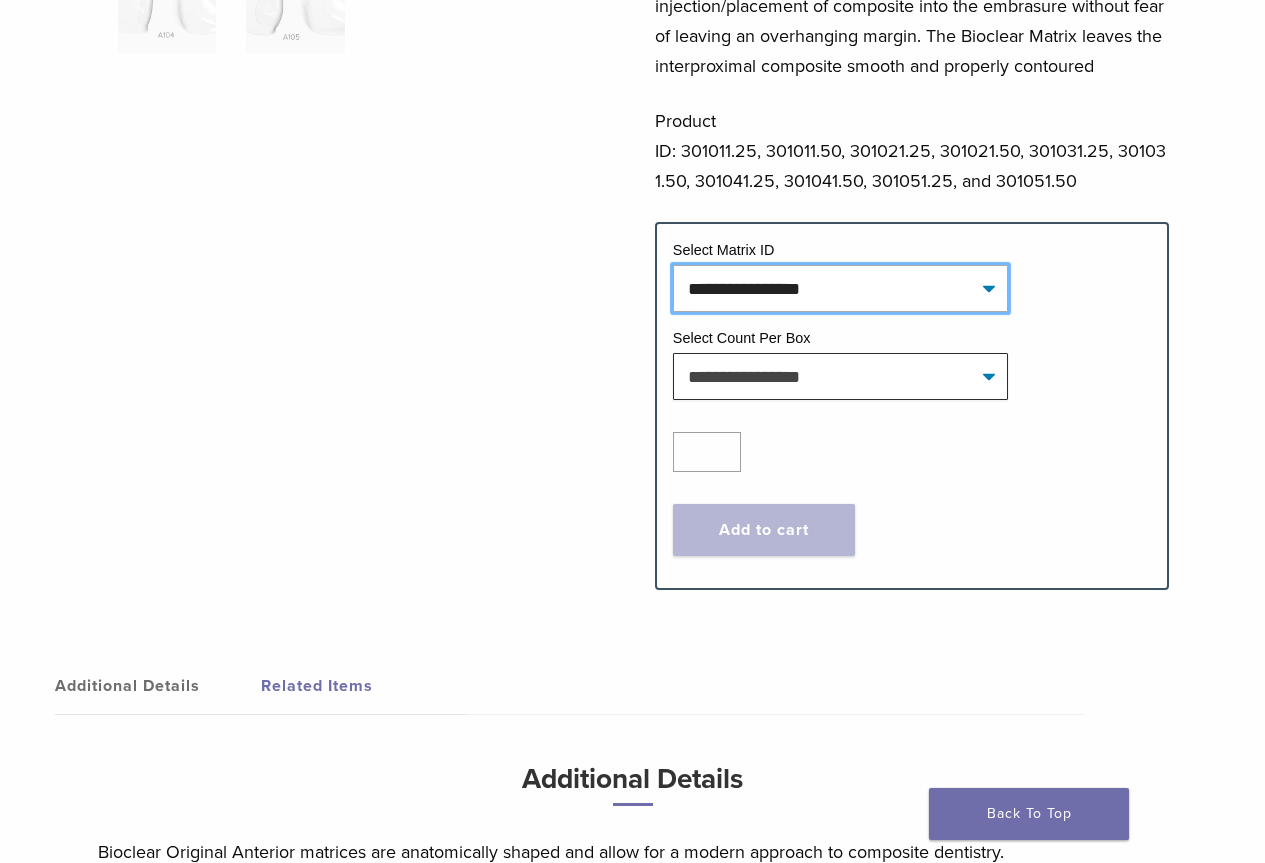 click on "**********" 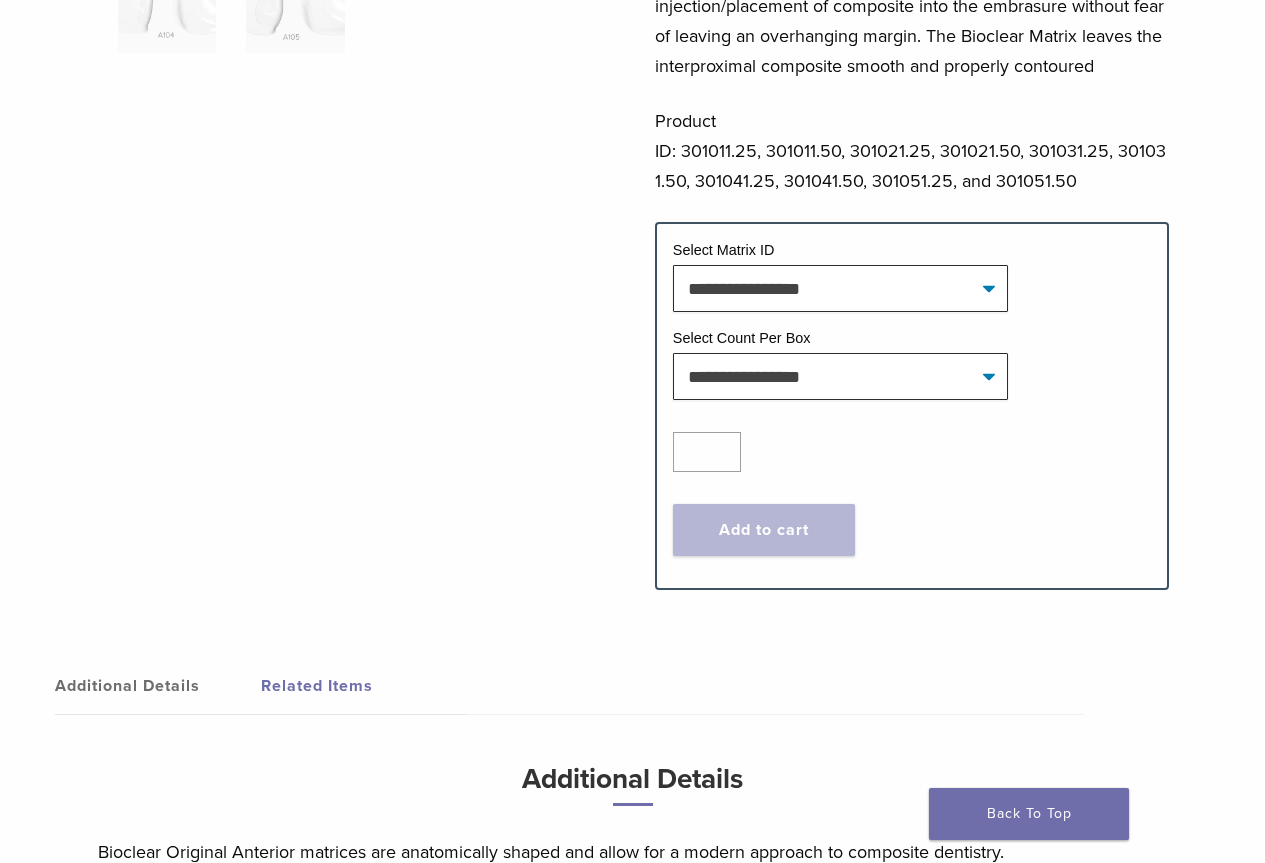 click at bounding box center (359, 19) 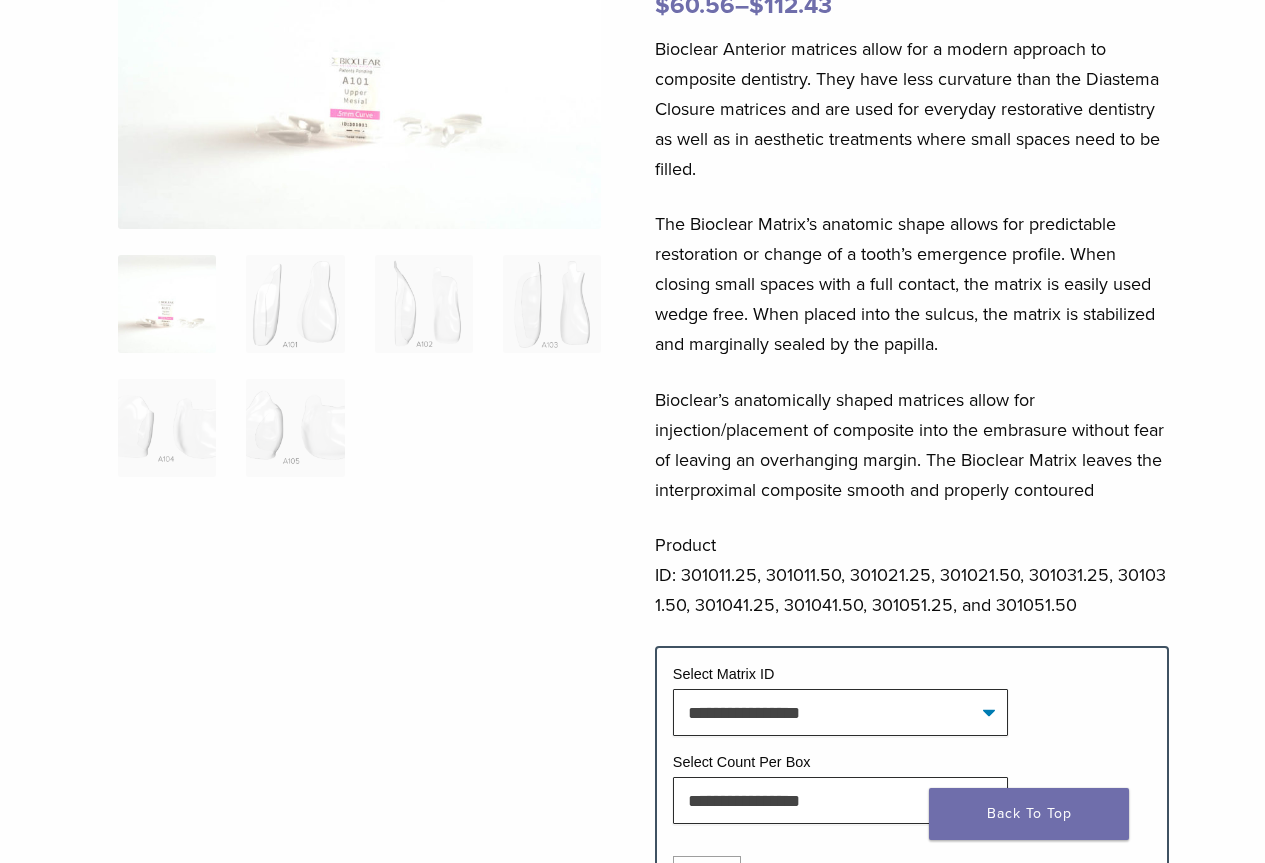 scroll, scrollTop: 0, scrollLeft: 0, axis: both 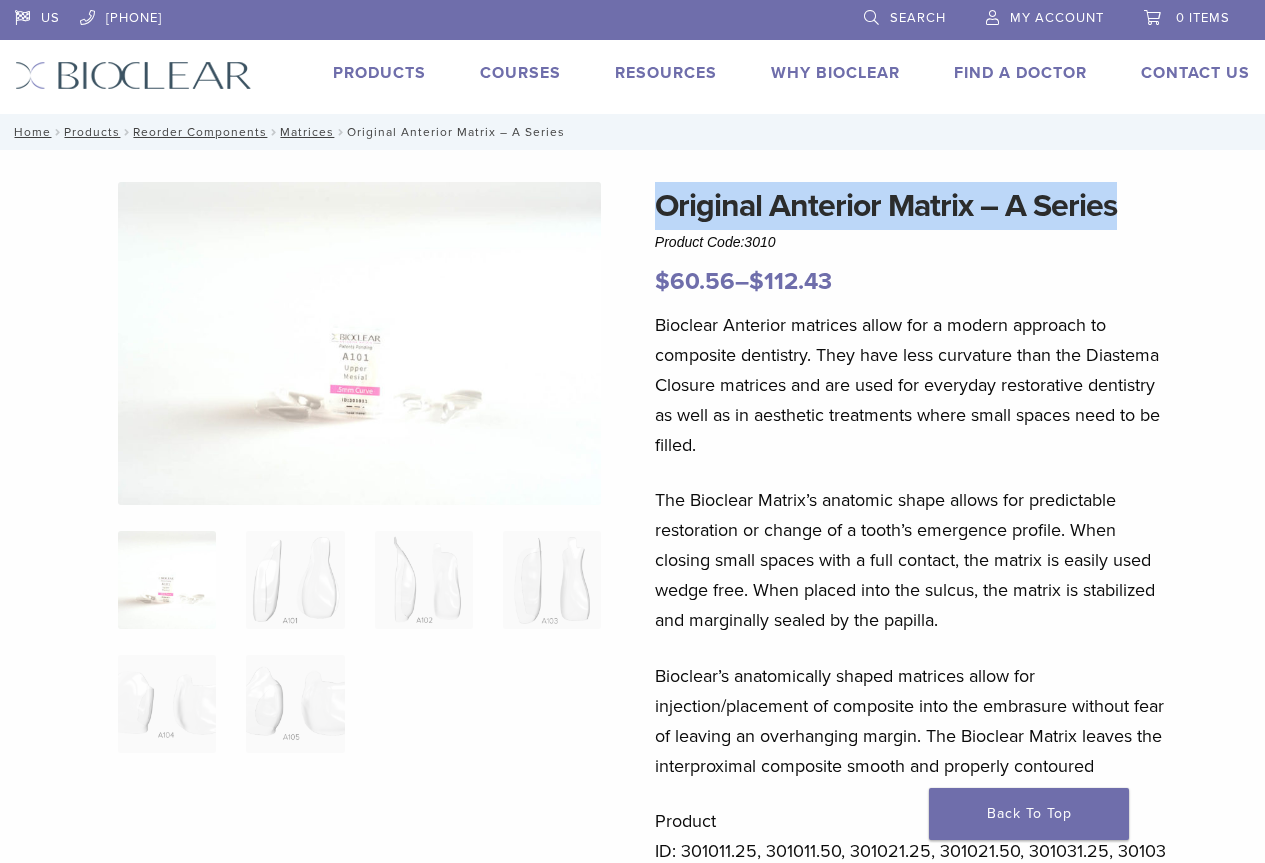 drag, startPoint x: 1130, startPoint y: 208, endPoint x: 653, endPoint y: 201, distance: 477.05136 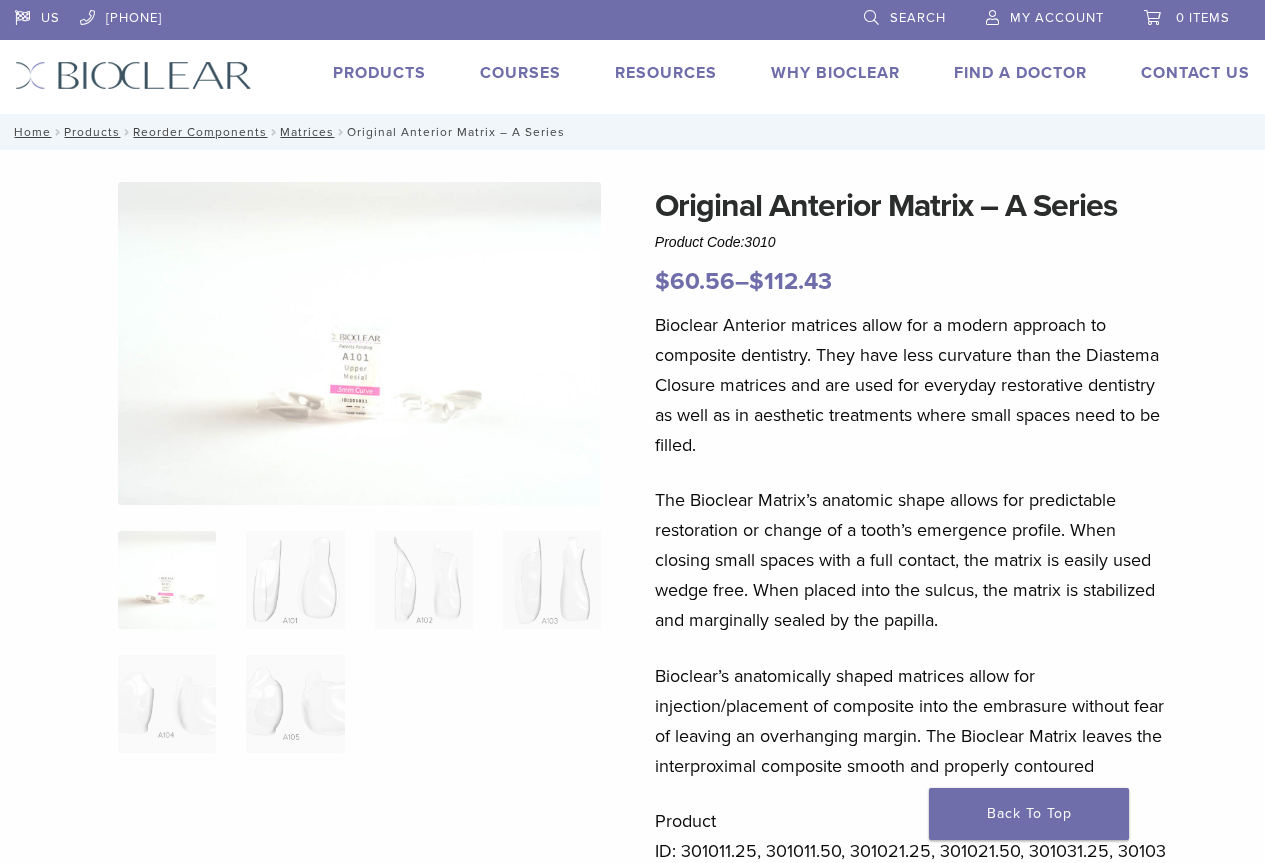 click on "Original Anterior Matrix – A Series
Product Code:
3010
$ 60.56  –  $ 112.43
Bioclear Anterior matrices allow for a modern approach to composite dentistry. They have less curvature than the Diastema Closure matrices and are used for everyday restorative dentistry as well as in aesthetic treatments where small spaces need to be filled.
The Bioclear Matrix’s anatomic shape allows for predictable restoration or change of a tooth’s emergence profile. When closing small spaces with a full contact, the matrix is easily used wedge free. When placed into the sulcus, the matrix is stabilized and marginally sealed by the papilla.
Bioclear’s anatomically shaped matrices allow for injection/placement of composite into the embrasure without fear of leaving an overhanging margin. The Bioclear Matrix leaves the interproximal composite smooth and properly contoured
**** **** ****" at bounding box center (912, 749) 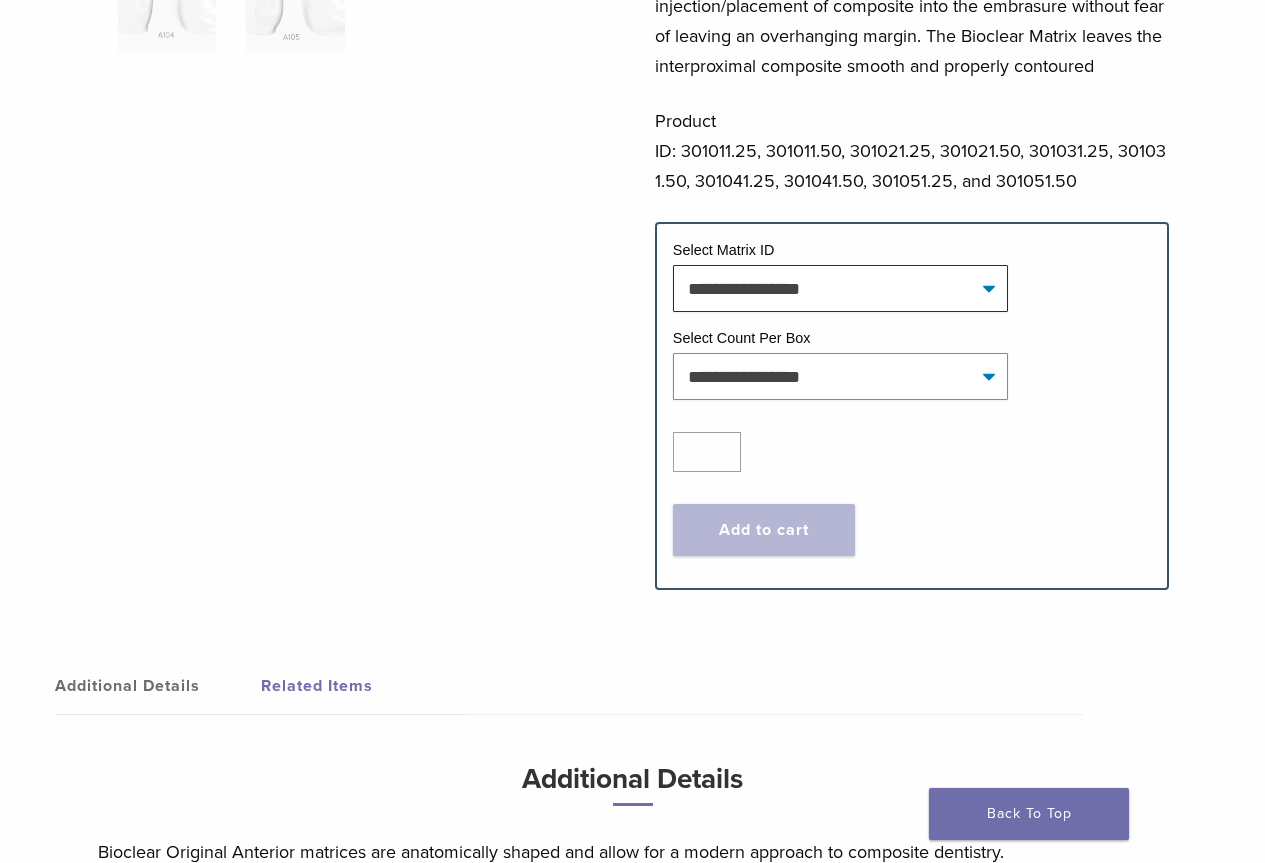 scroll, scrollTop: 800, scrollLeft: 0, axis: vertical 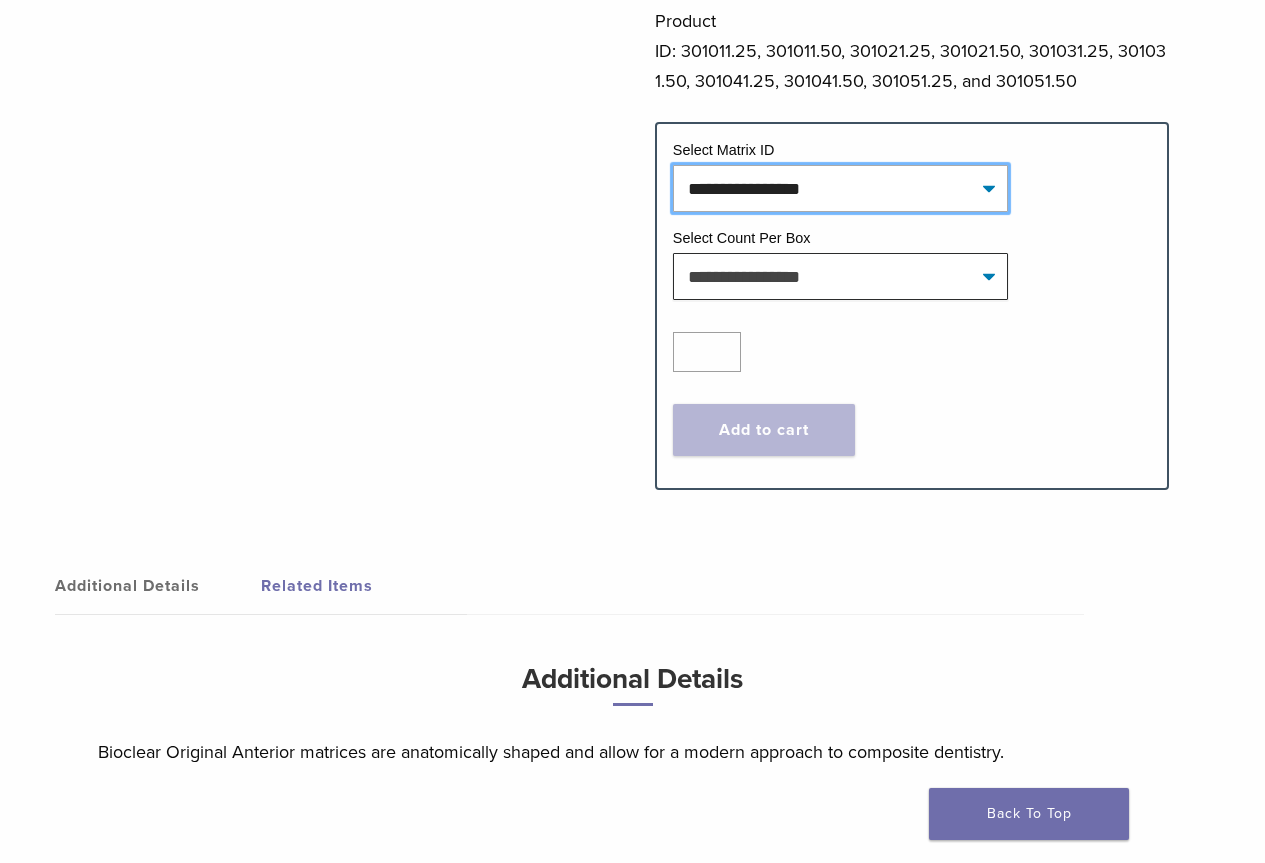 click on "**********" 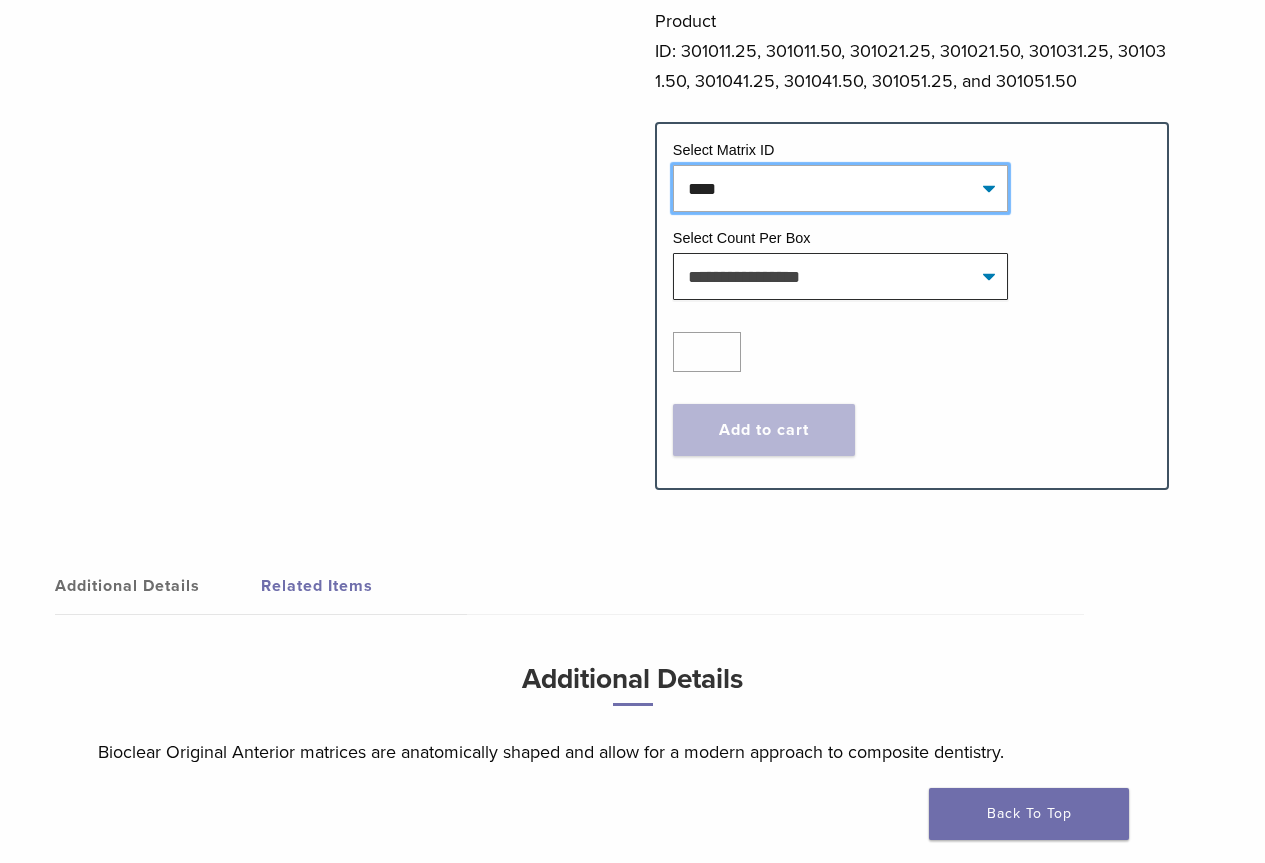click on "**********" 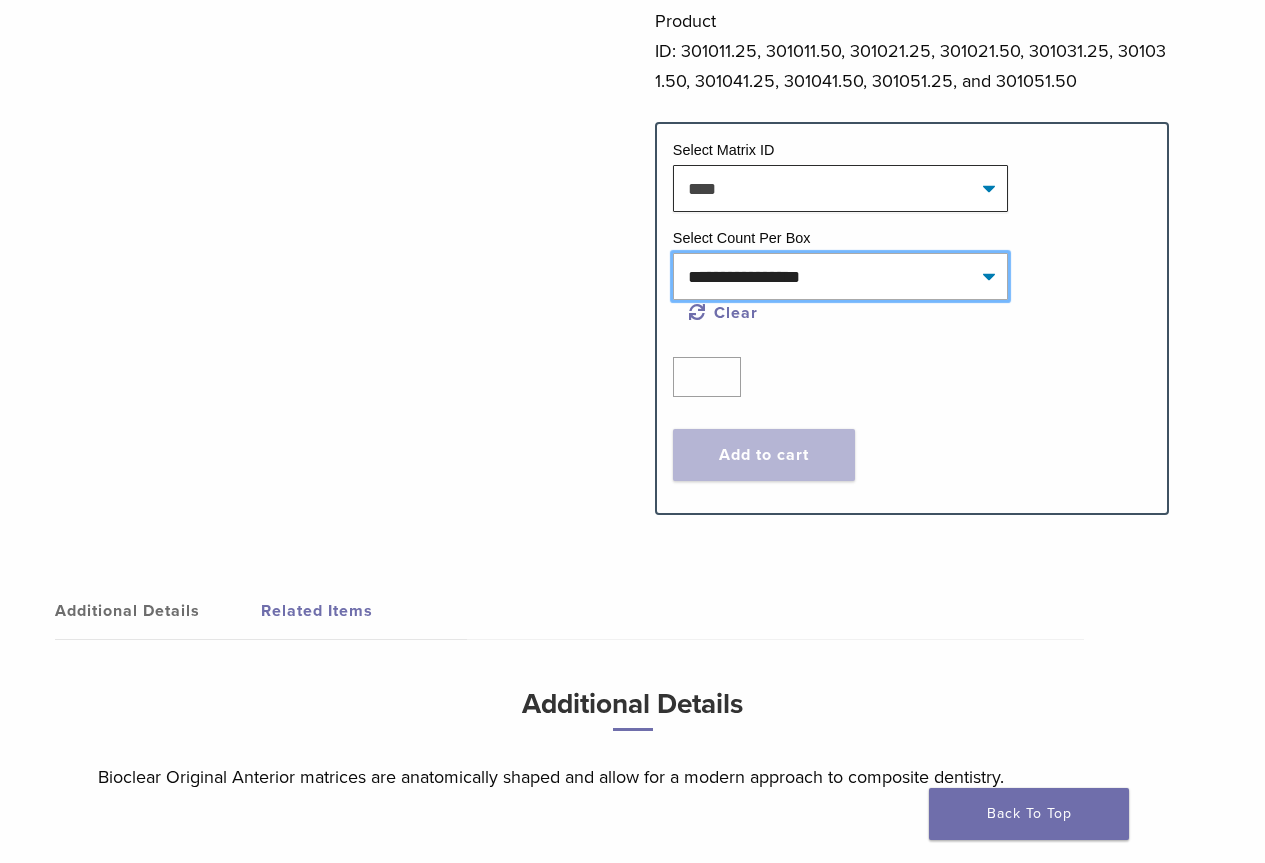click on "**********" 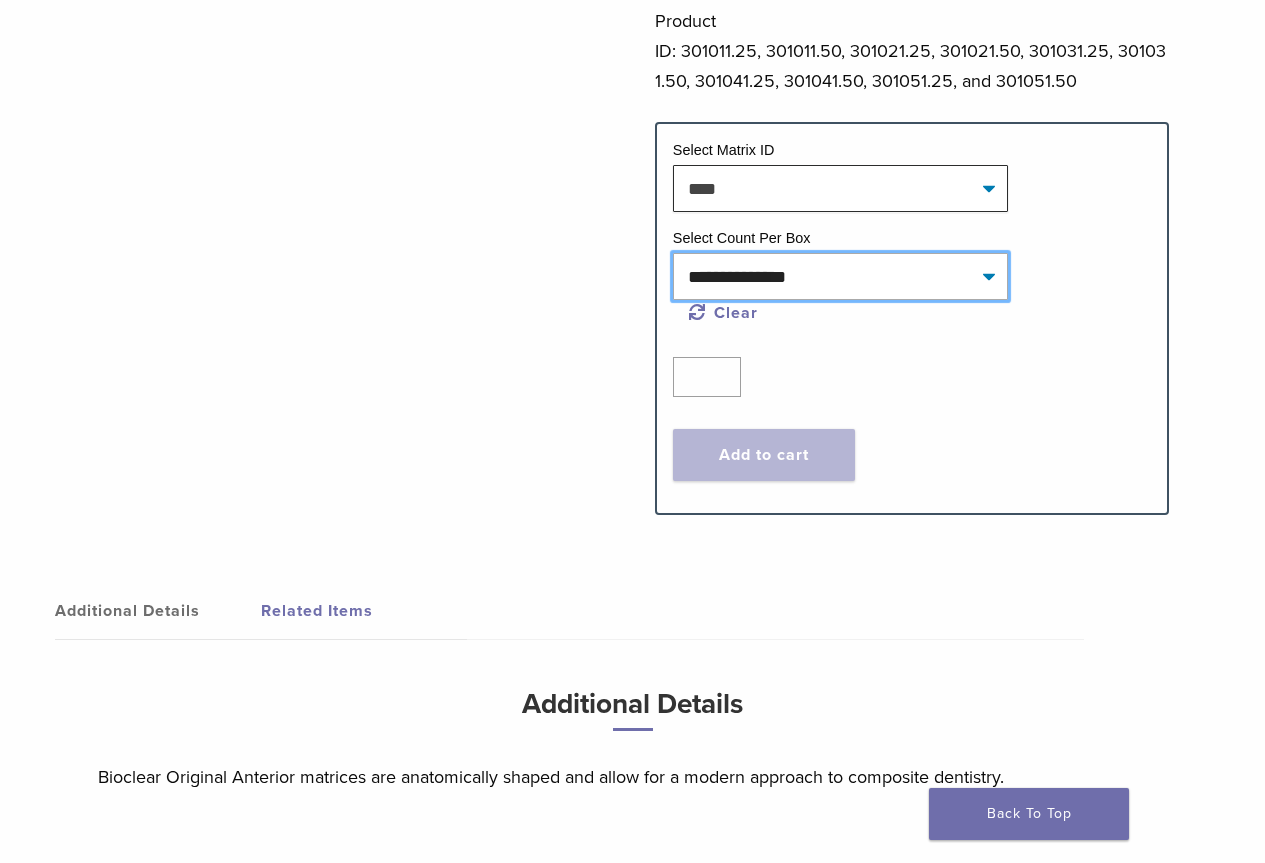 click on "**********" 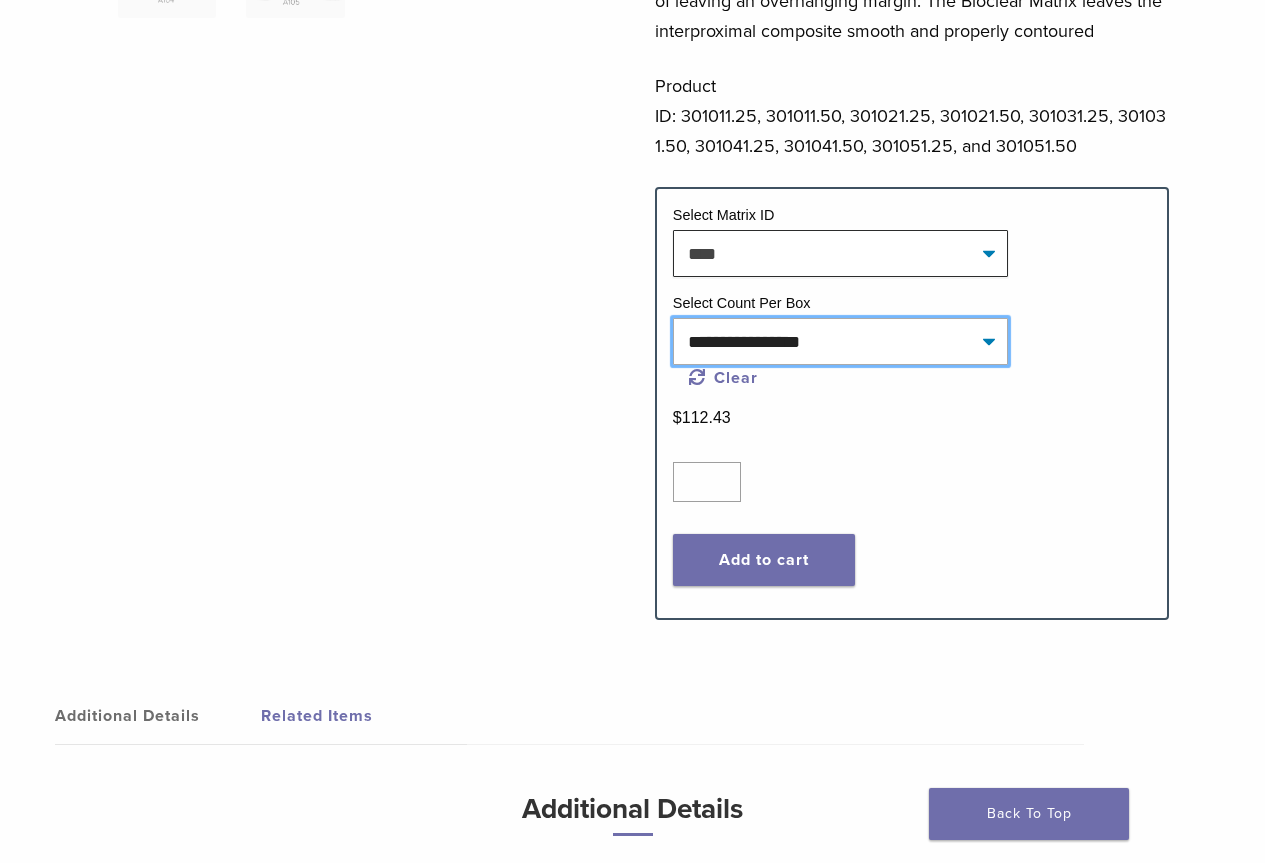 scroll, scrollTop: 600, scrollLeft: 0, axis: vertical 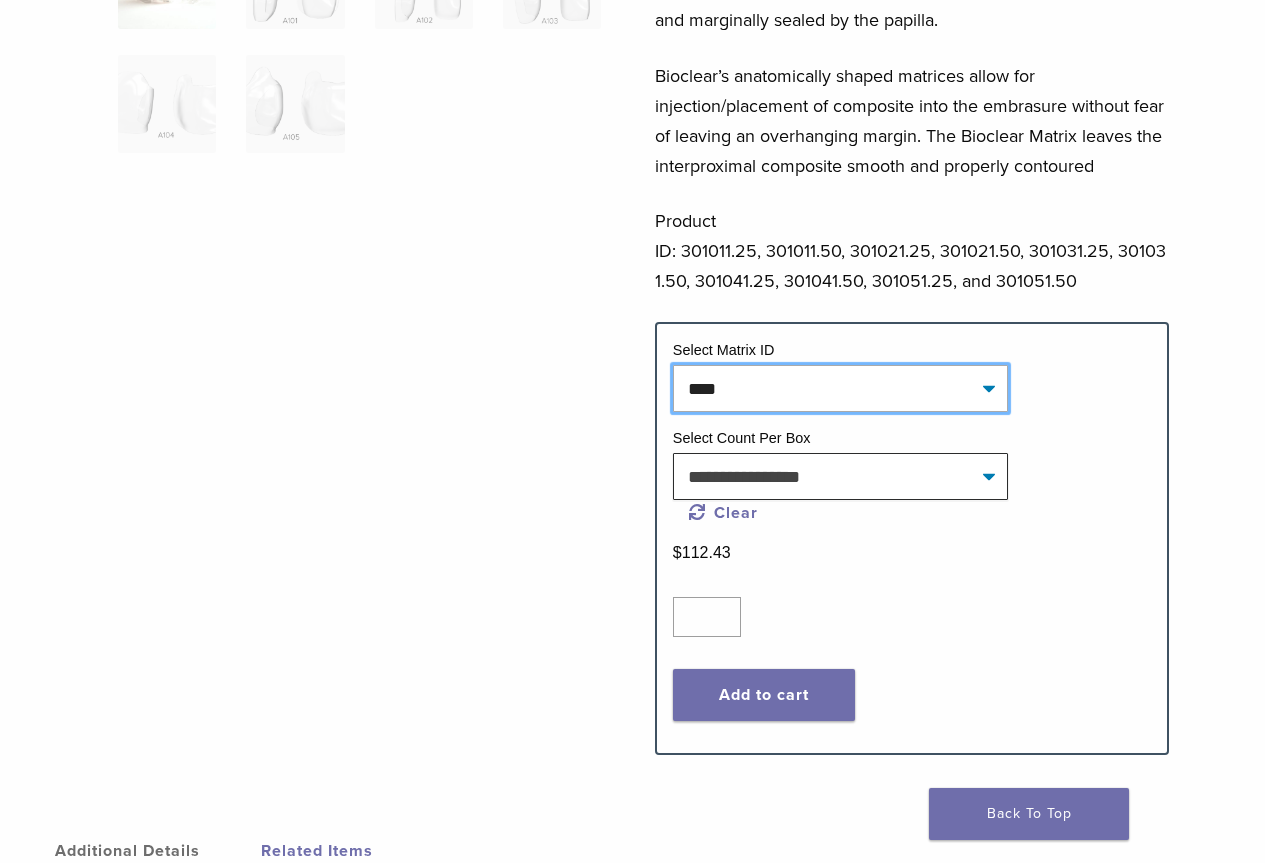 click on "**********" 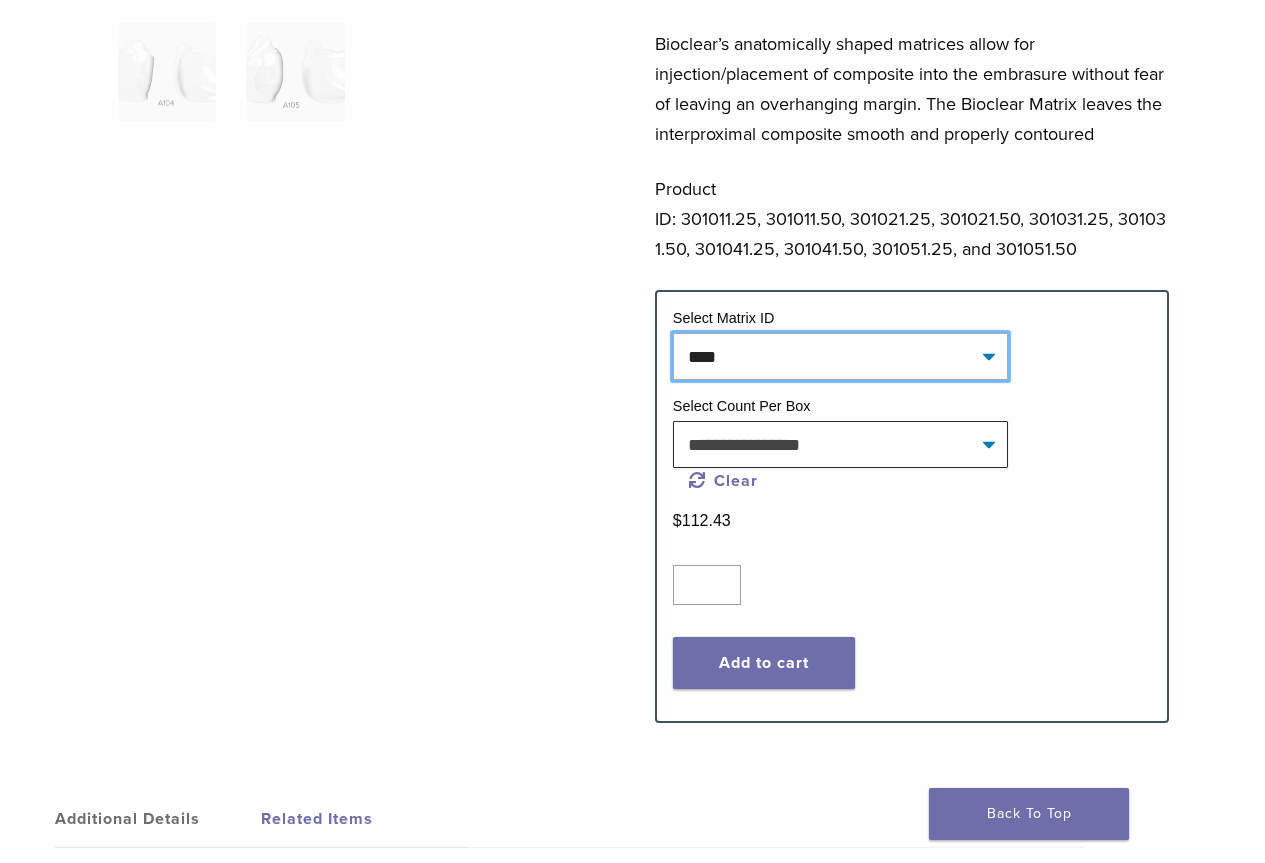 scroll, scrollTop: 600, scrollLeft: 0, axis: vertical 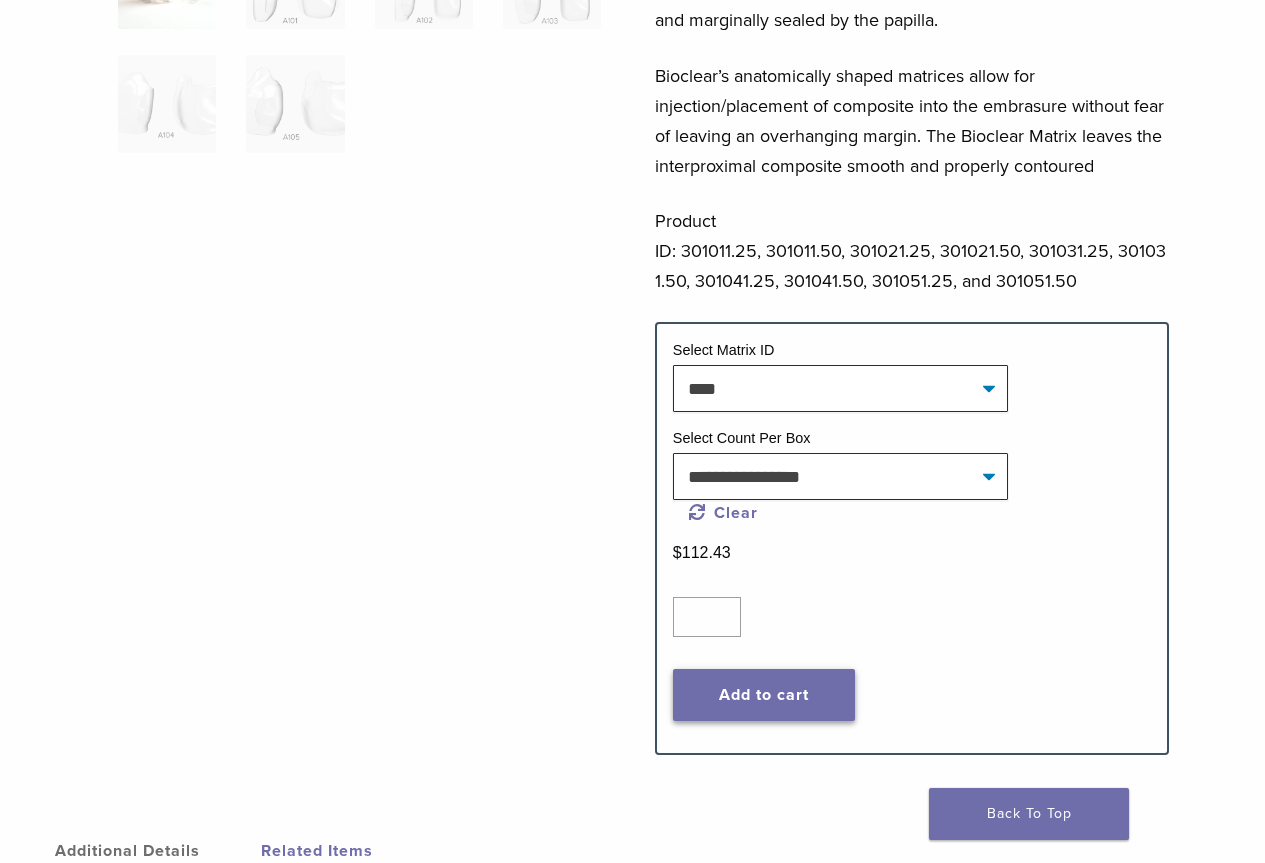 click on "Add to cart" 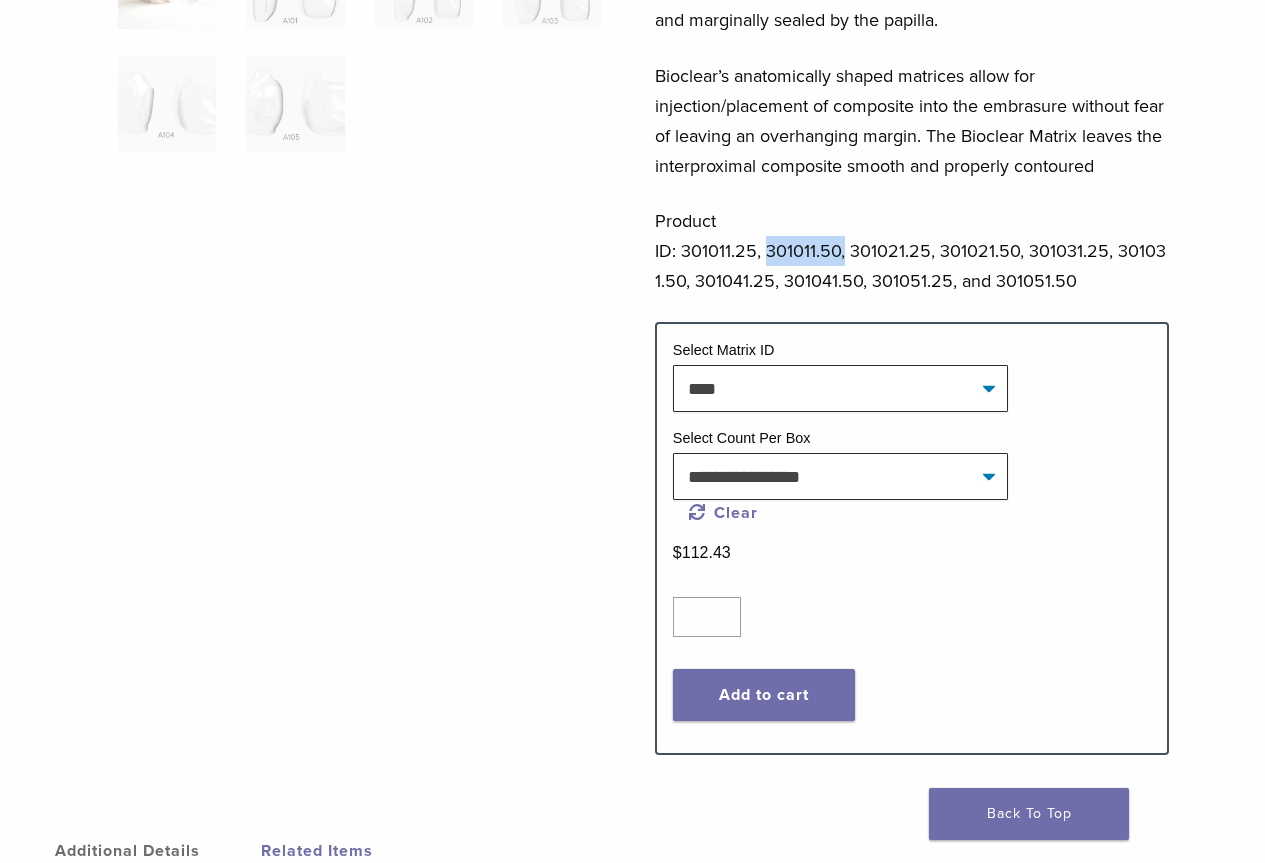 drag, startPoint x: 843, startPoint y: 249, endPoint x: 769, endPoint y: 256, distance: 74.330345 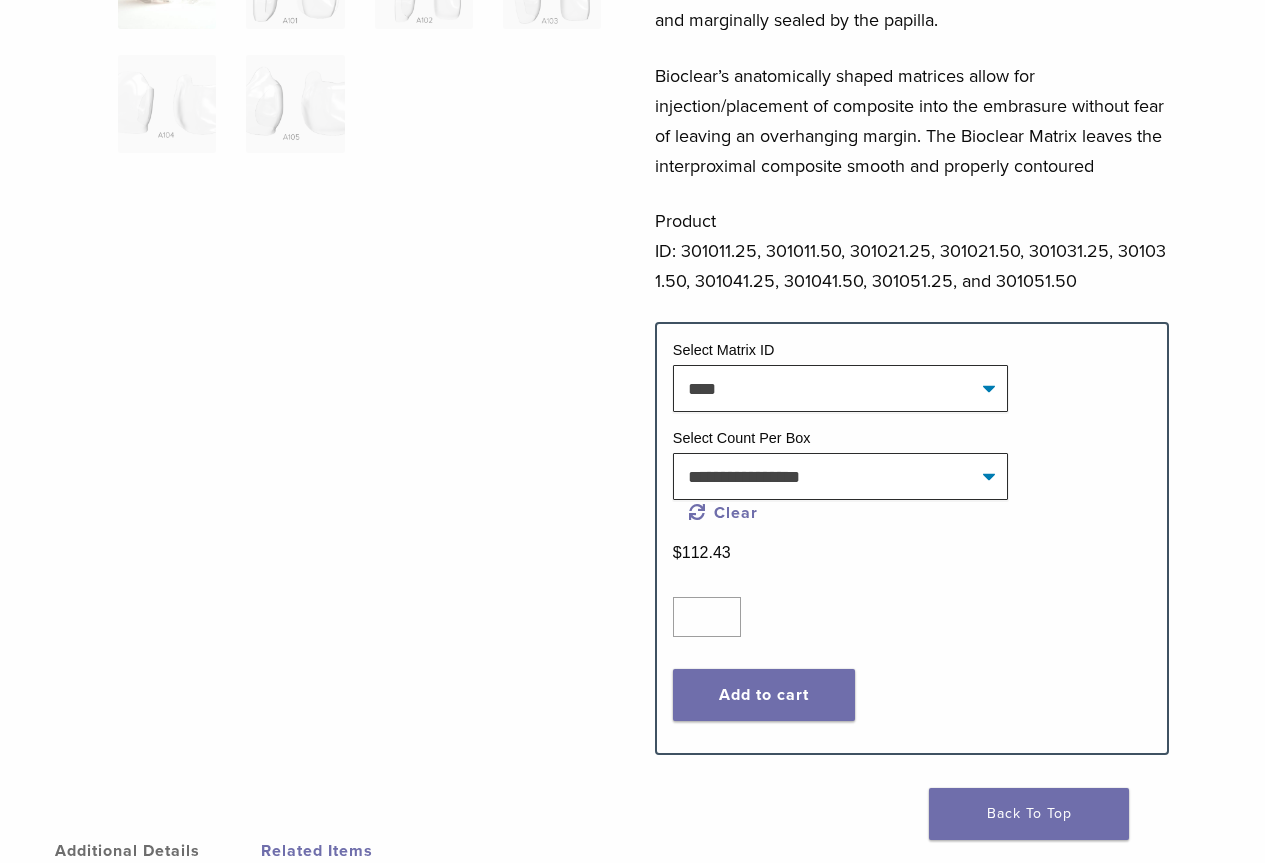 click on "Bioclear Anterior matrices allow for a modern approach to composite dentistry. They have less curvature than the Diastema Closure matrices and are used for everyday restorative dentistry as well as in aesthetic treatments where small spaces need to be filled.
The Bioclear Matrix’s anatomic shape allows for predictable restoration or change of a tooth’s emergence profile. When closing small spaces with a full contact, the matrix is easily used wedge free. When placed into the sulcus, the matrix is stabilized and marginally sealed by the papilla.
Bioclear’s anatomically shaped matrices allow for injection/placement of composite into the embrasure without fear of leaving an overhanging margin. The Bioclear Matrix leaves the interproximal composite smooth and properly contoured
Product ID: 301011.25, 301011.50, 301021.25, 301021.50, 301031.25, 301031.50, 301041.25, 301041.50, 301051.25, and 301051.50" at bounding box center [912, 16] 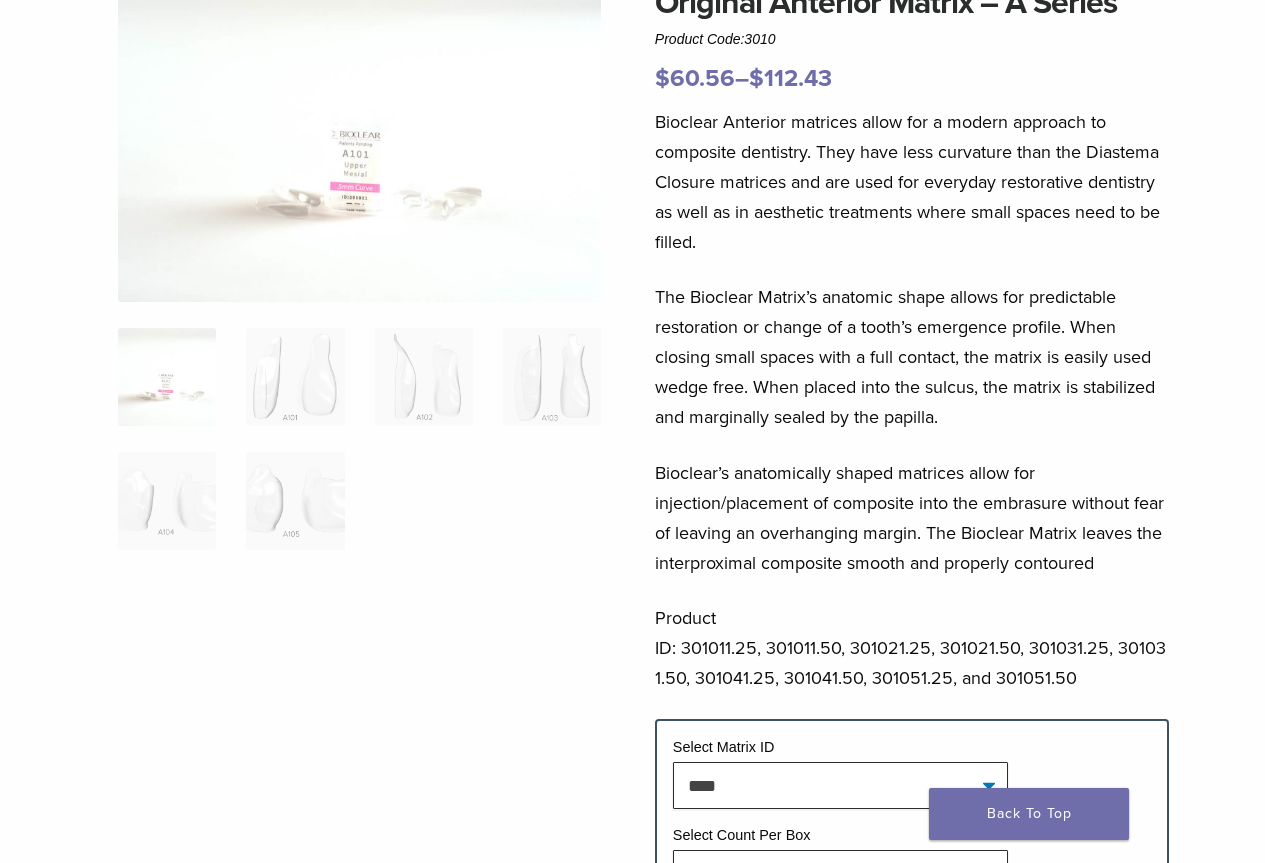 scroll, scrollTop: 0, scrollLeft: 0, axis: both 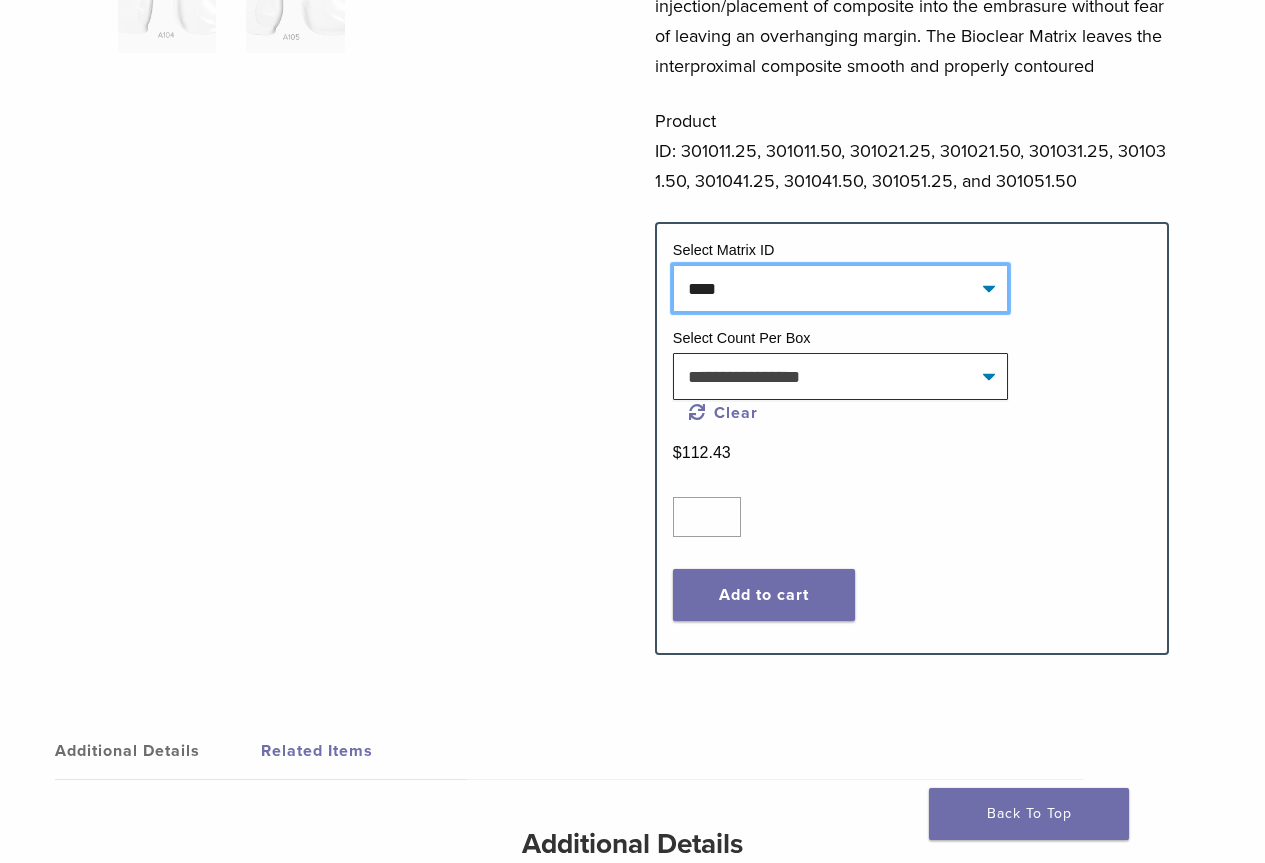 click on "**********" 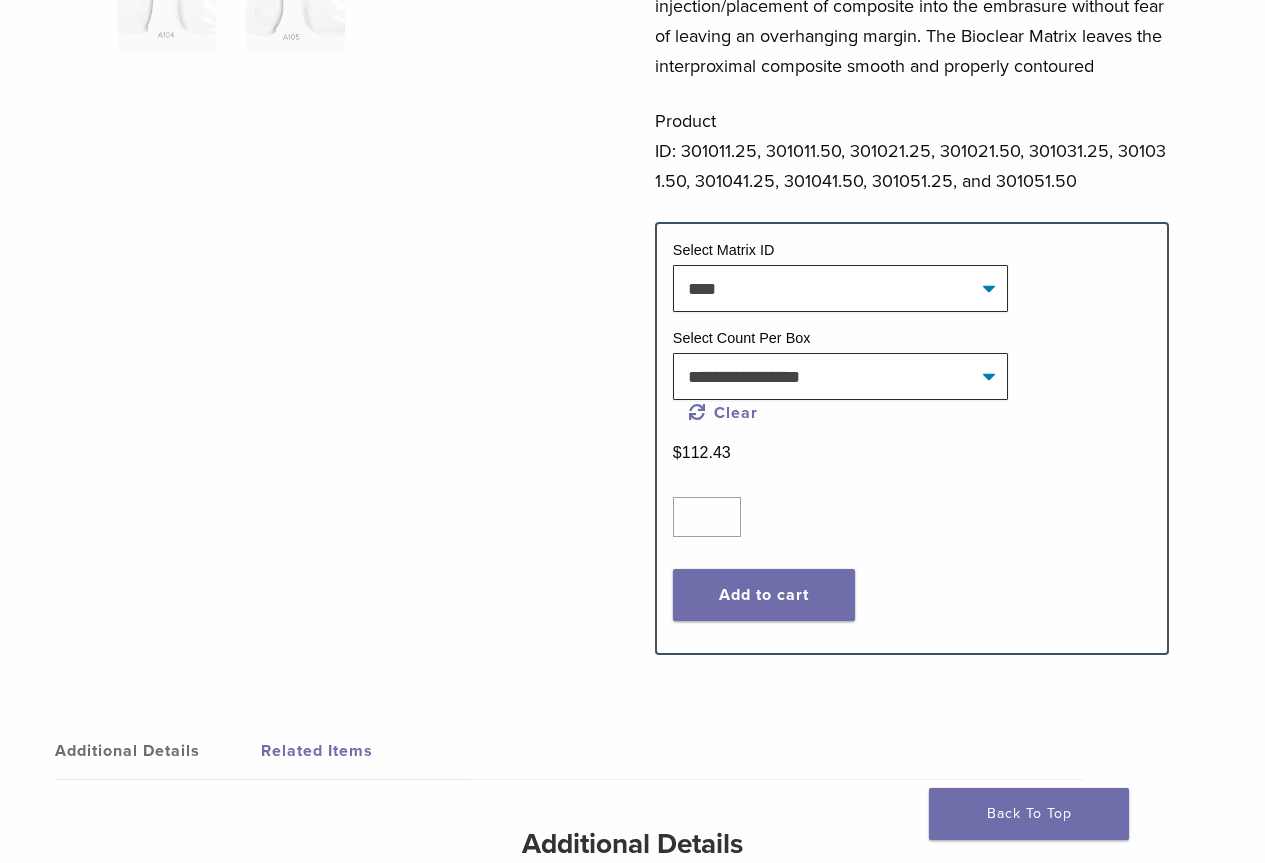 click at bounding box center (359, 52) 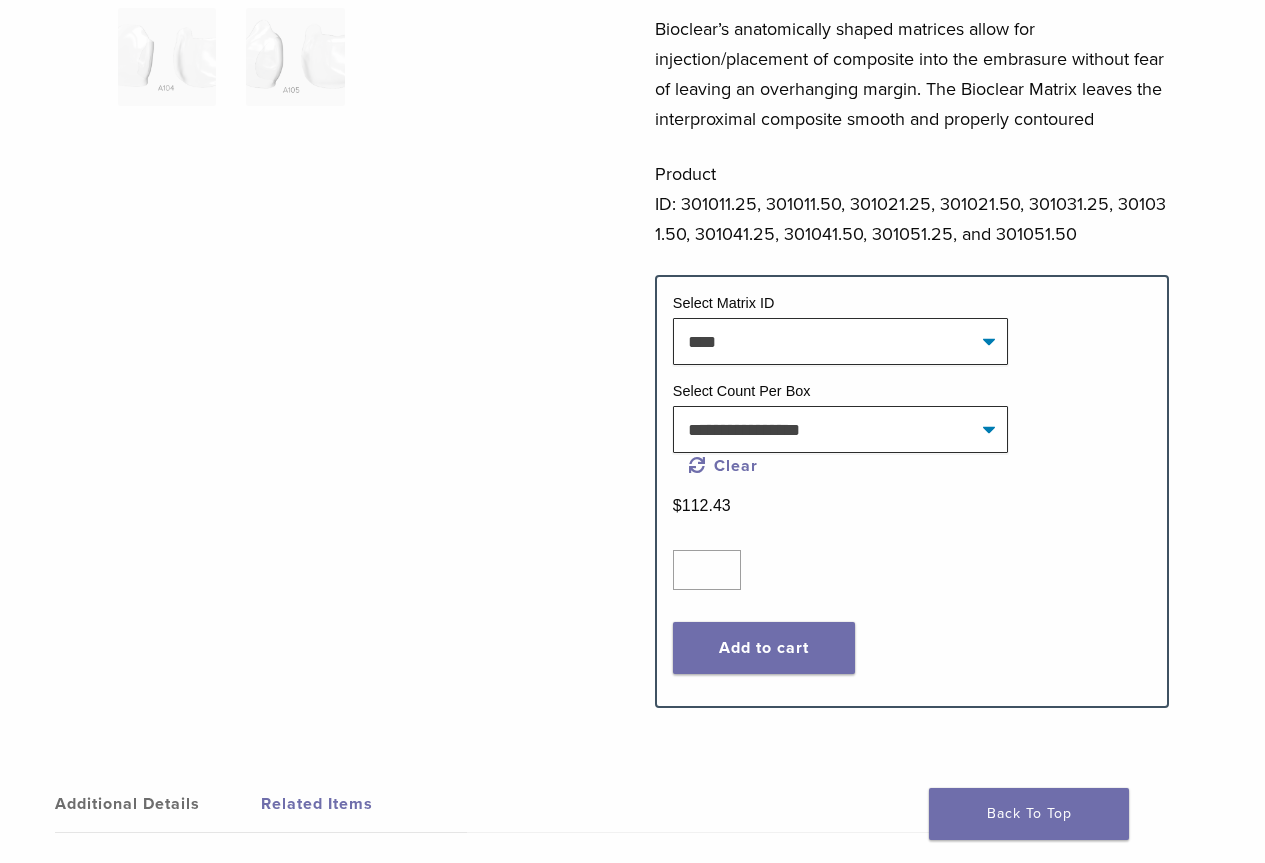 scroll, scrollTop: 600, scrollLeft: 0, axis: vertical 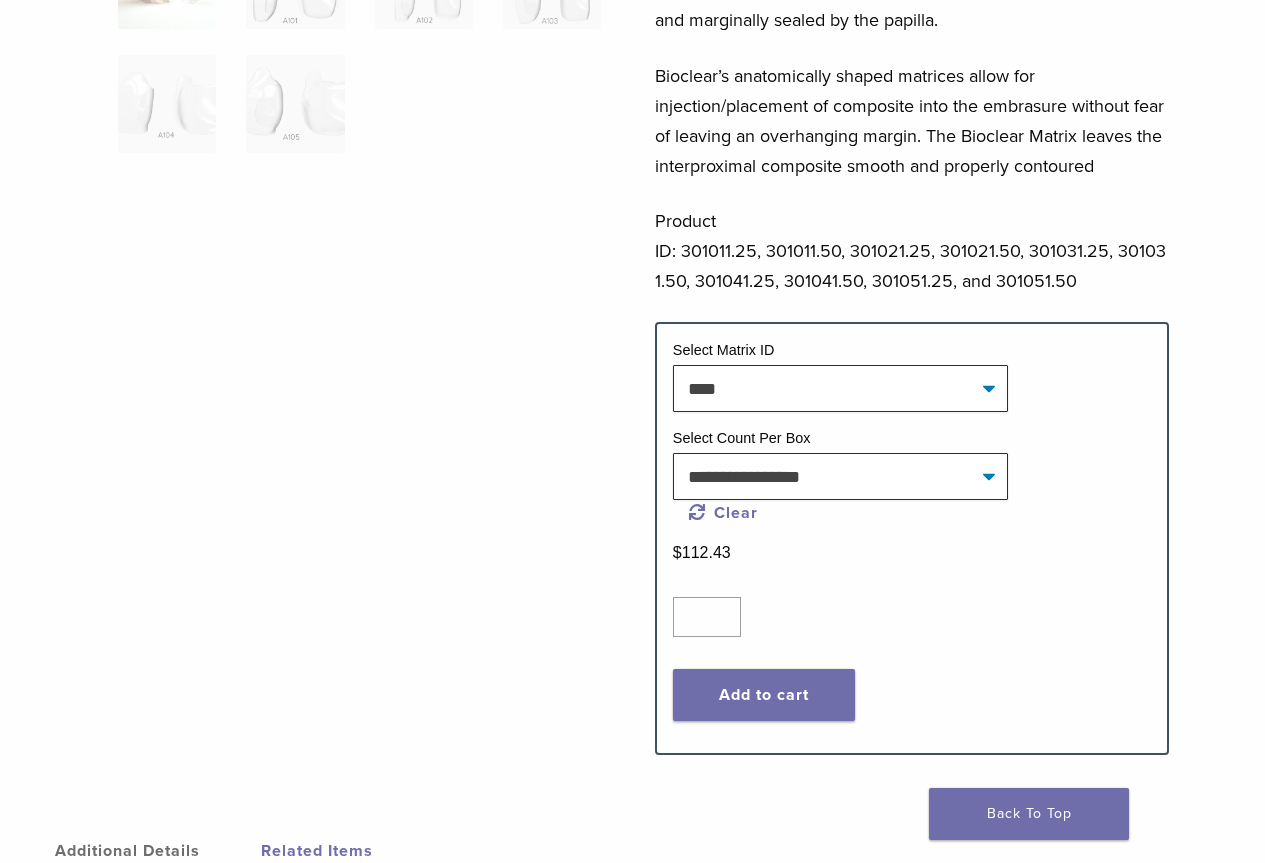 click at bounding box center [359, 152] 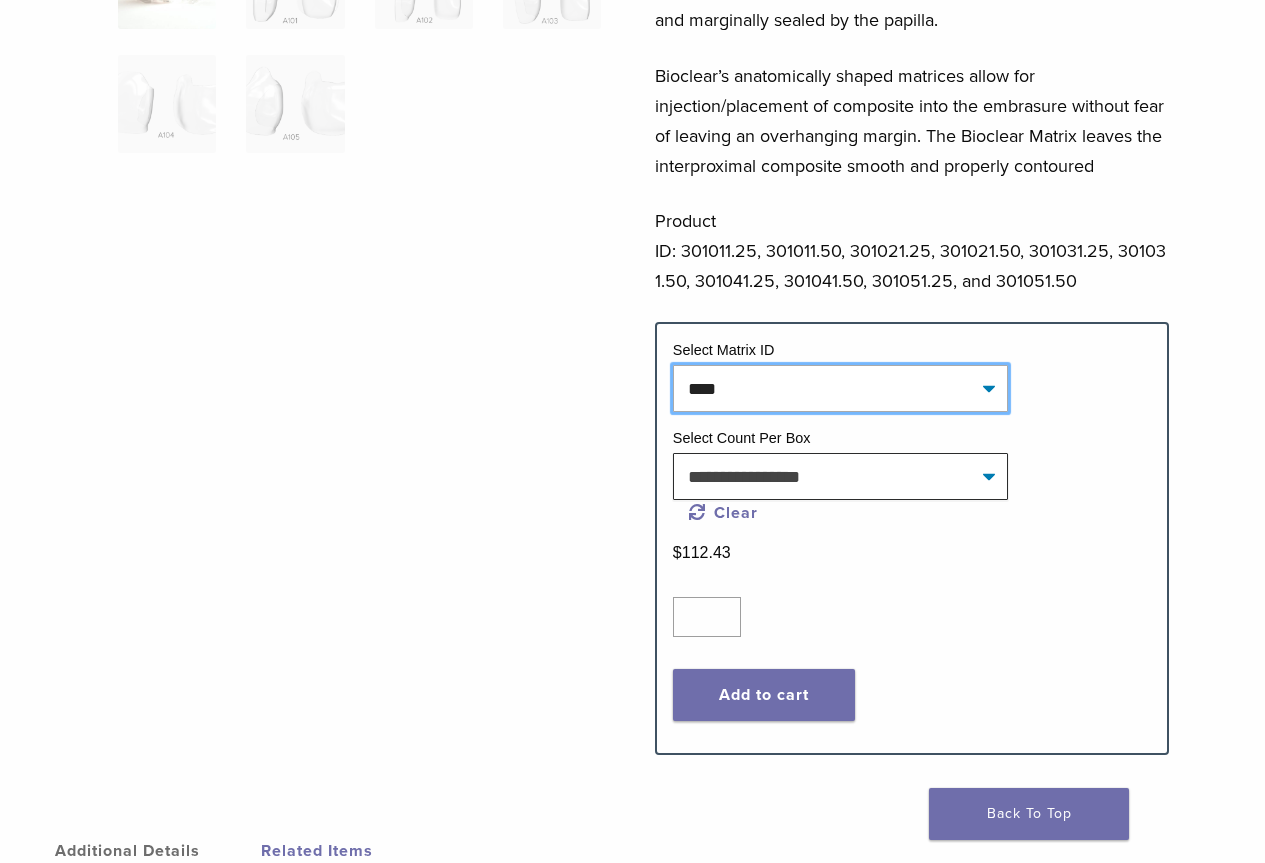 click on "**********" 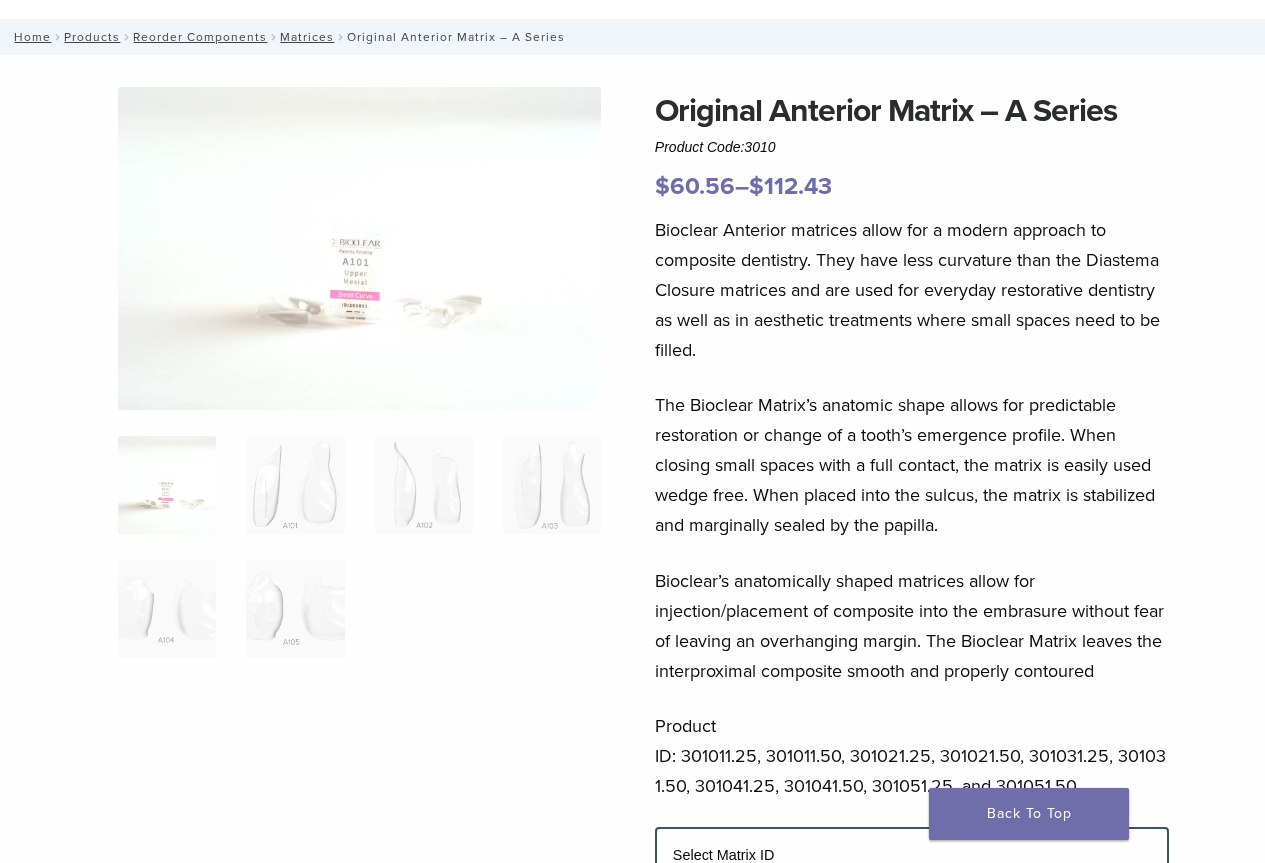 scroll, scrollTop: 0, scrollLeft: 0, axis: both 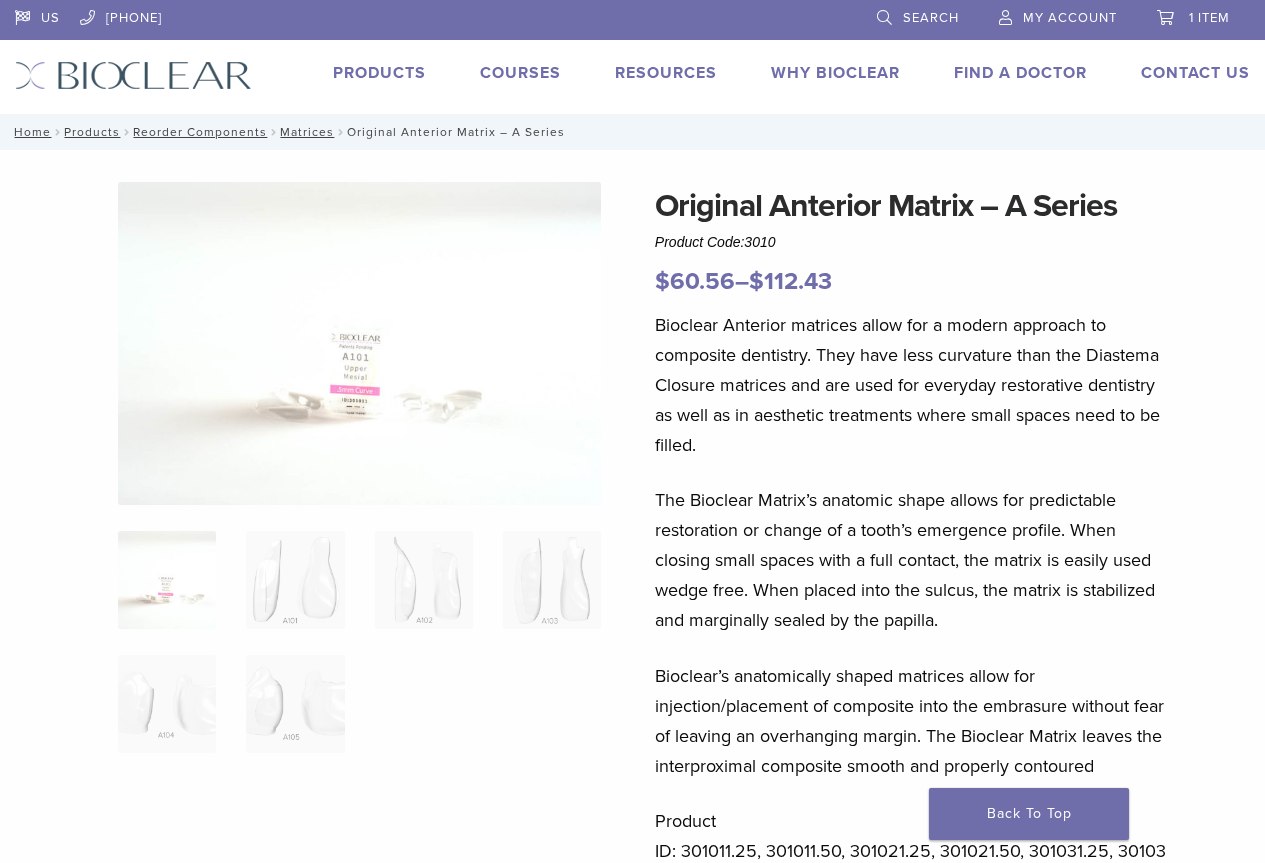 click on "US" at bounding box center (37, 15) 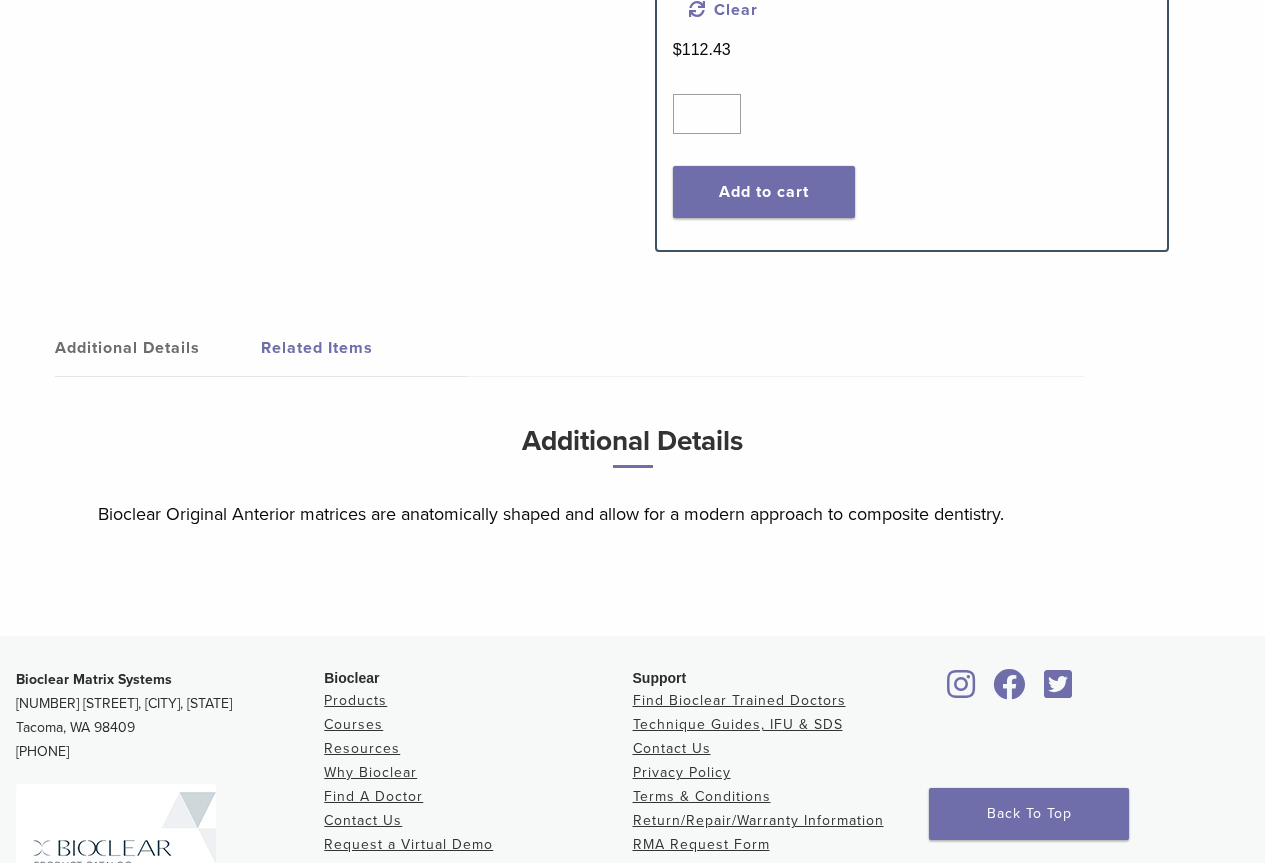 scroll, scrollTop: 1300, scrollLeft: 0, axis: vertical 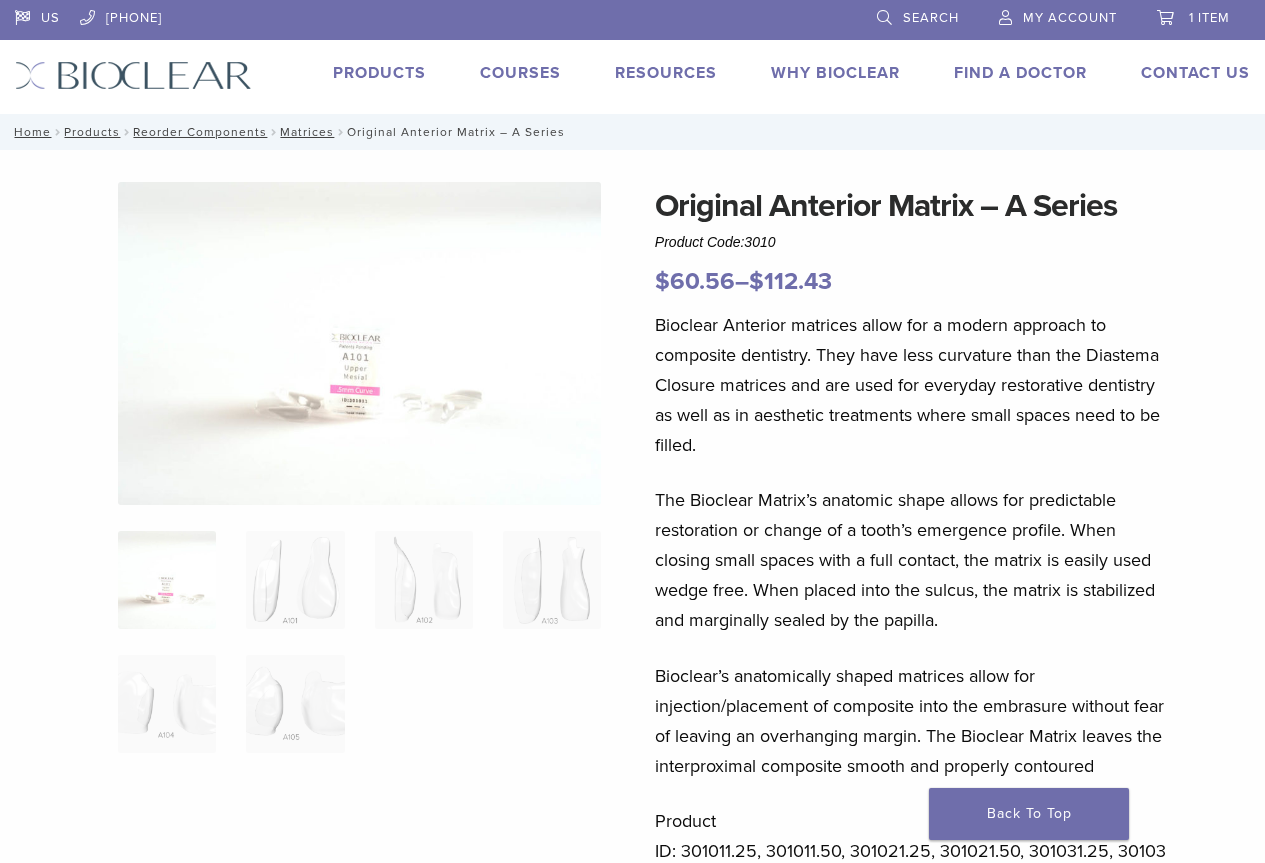 select on "****" 